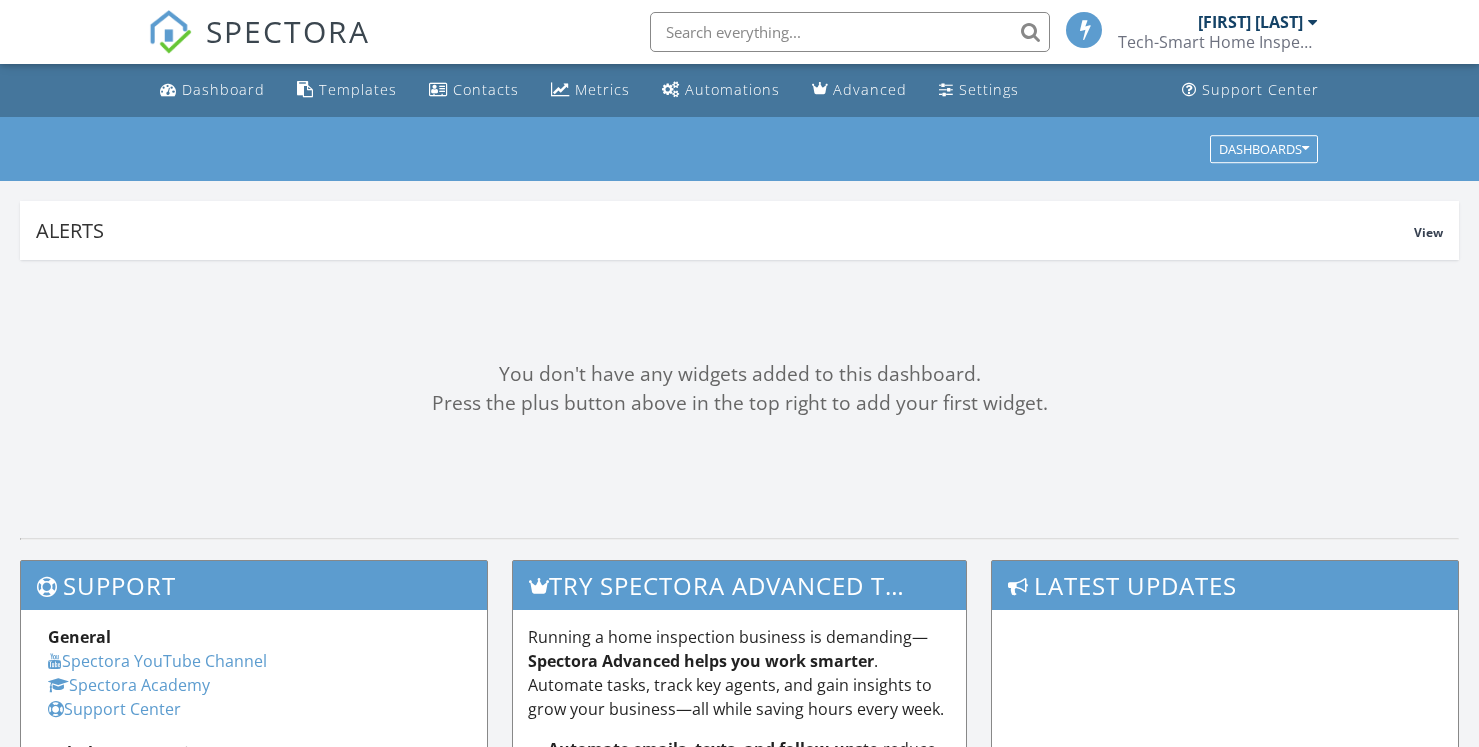 scroll, scrollTop: 0, scrollLeft: 0, axis: both 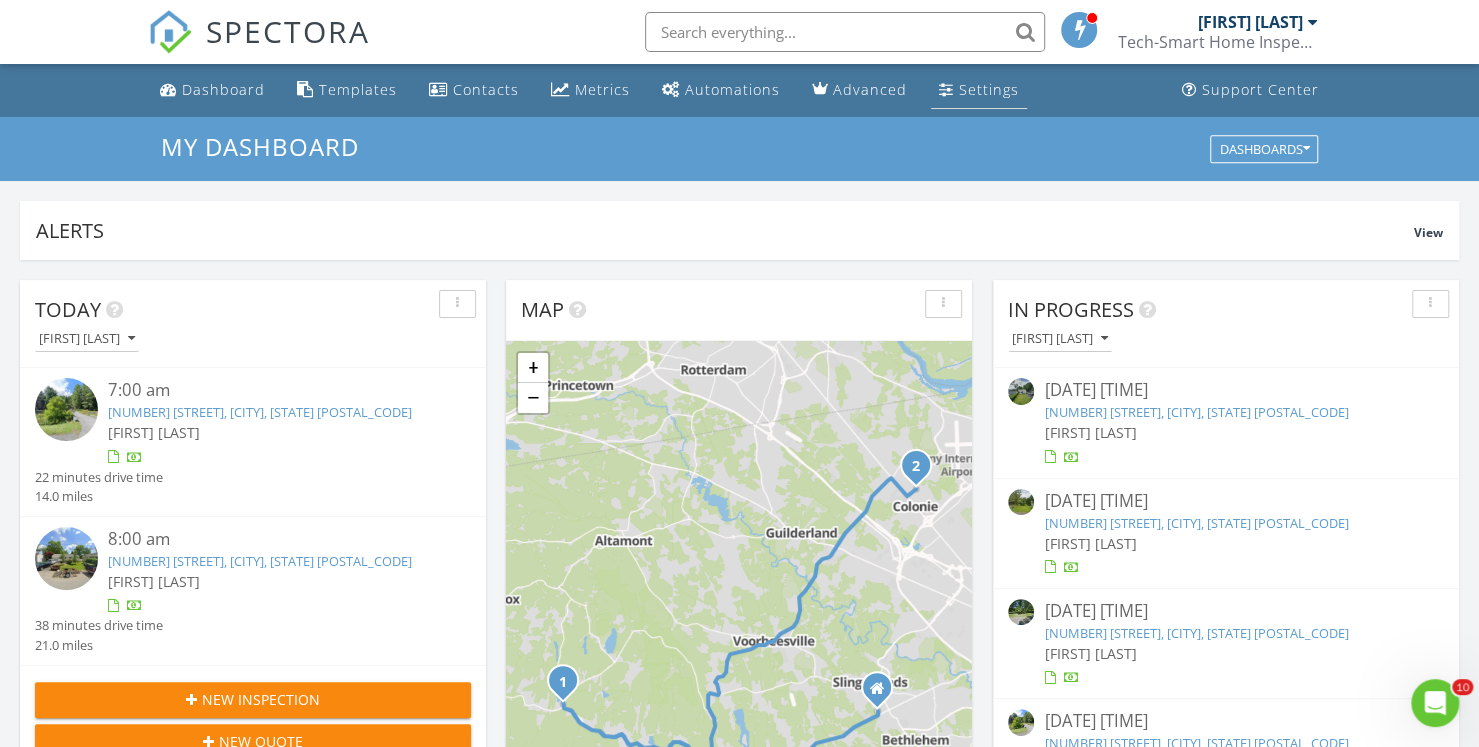click on "Settings" at bounding box center [979, 90] 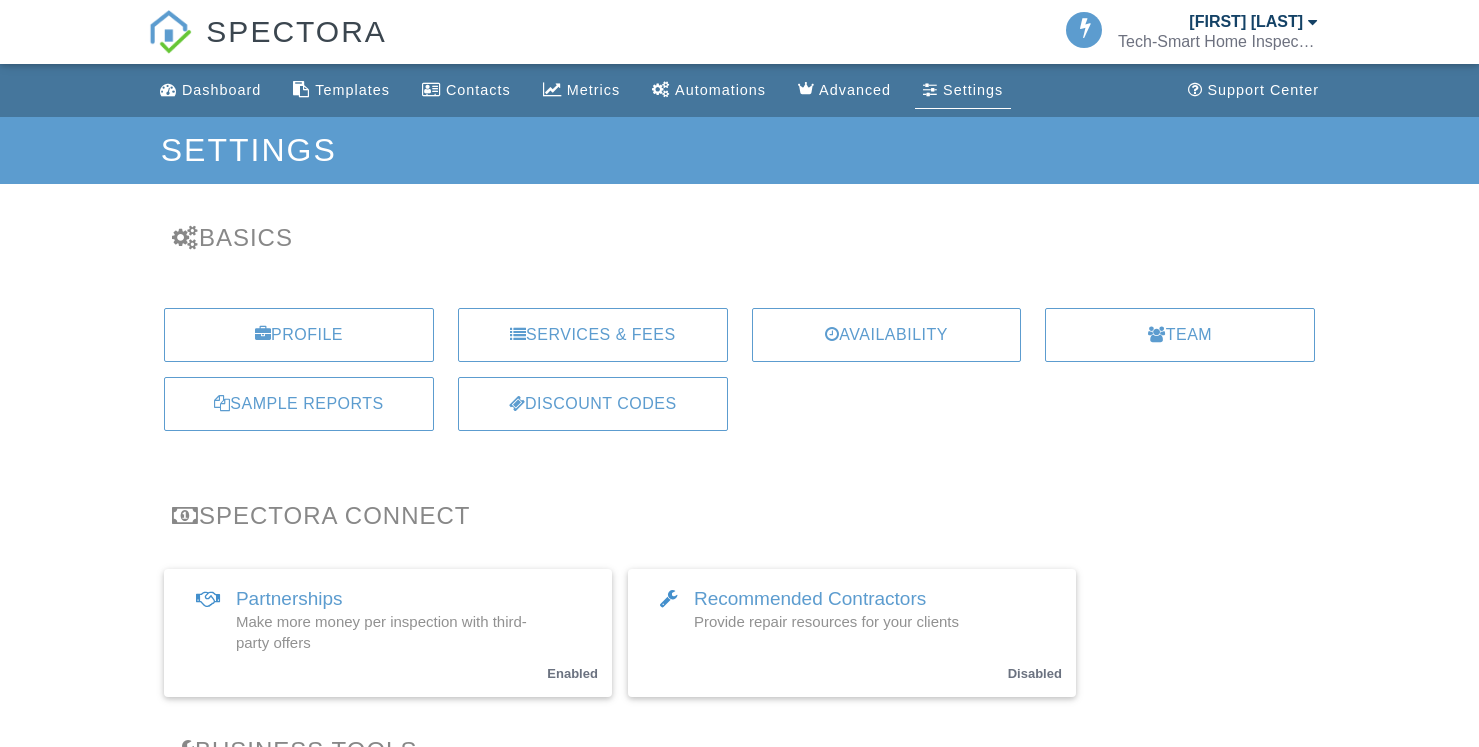 scroll, scrollTop: 0, scrollLeft: 0, axis: both 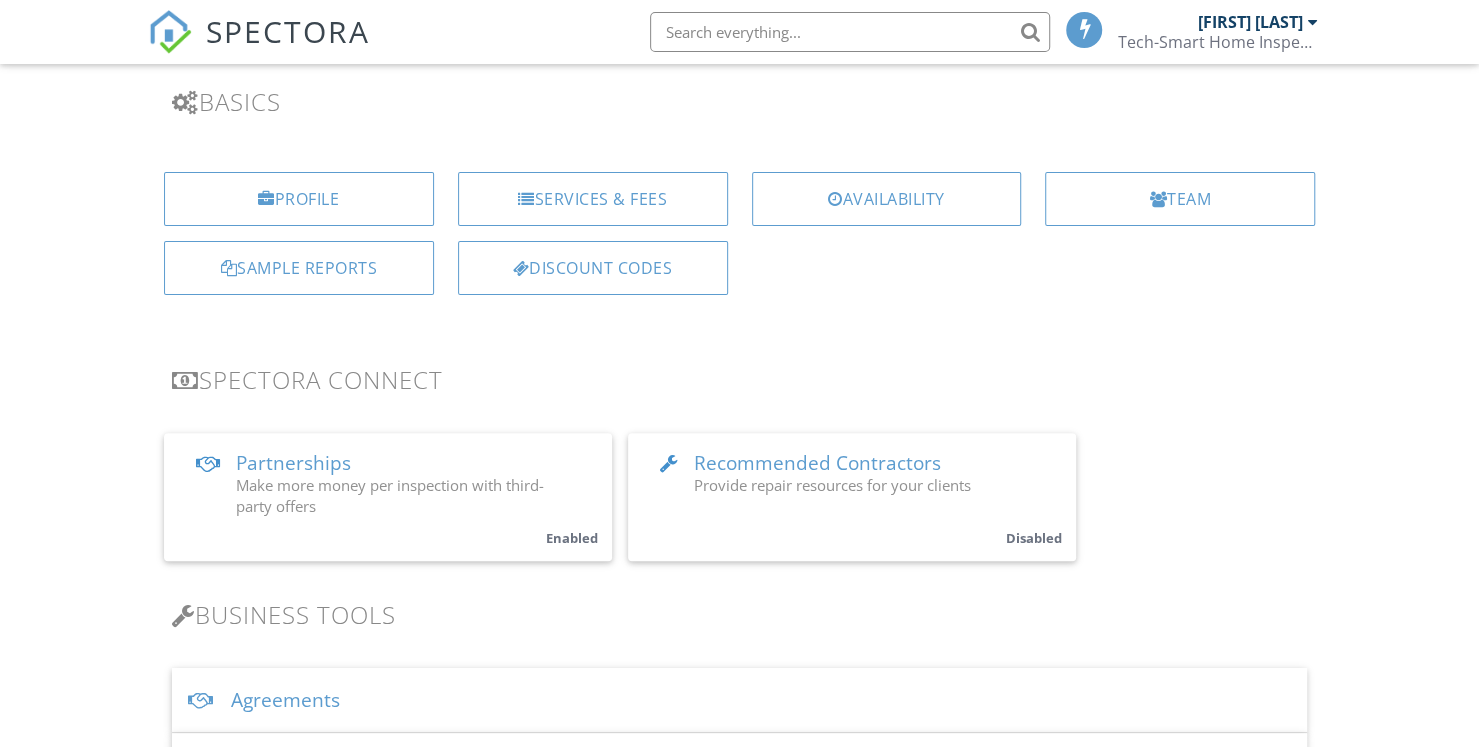 click on "Agreements" at bounding box center (739, 700) 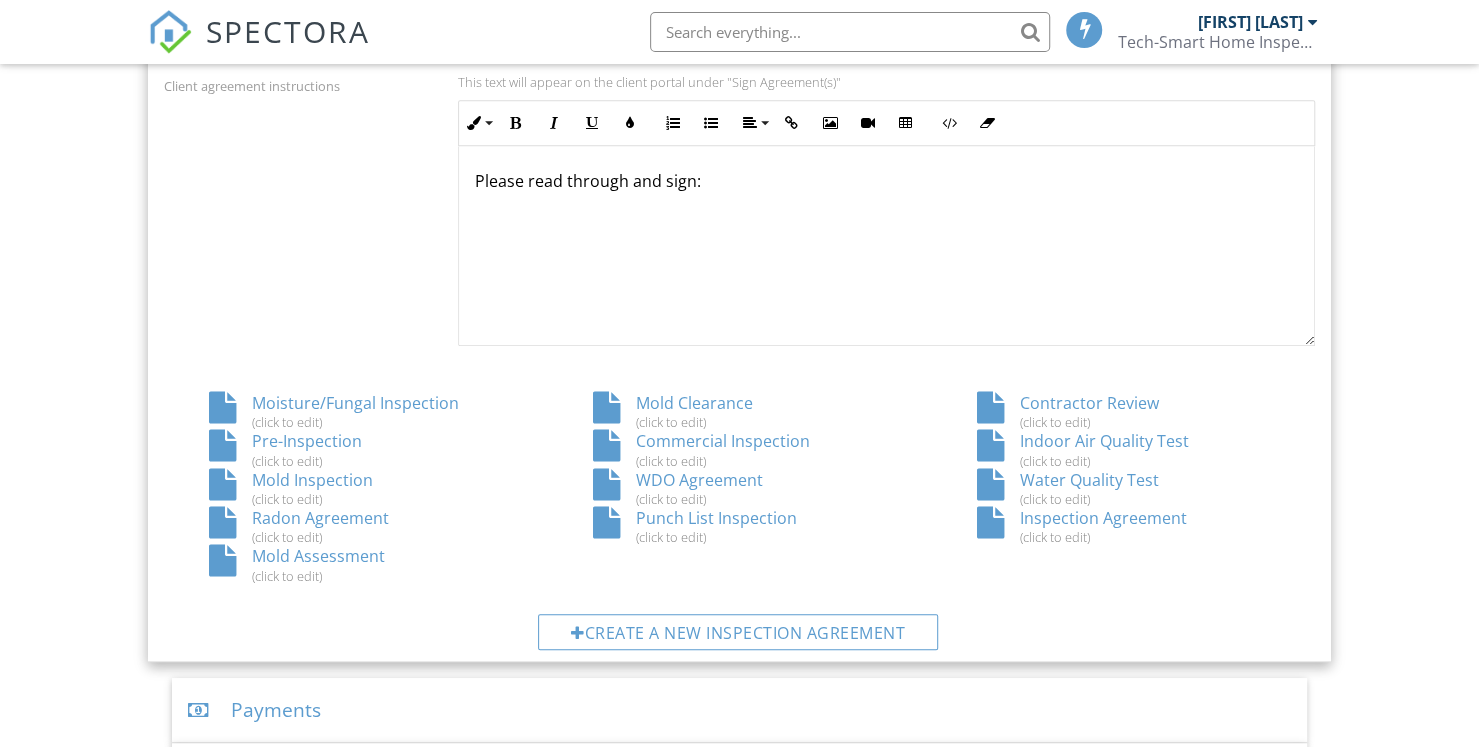 scroll, scrollTop: 934, scrollLeft: 0, axis: vertical 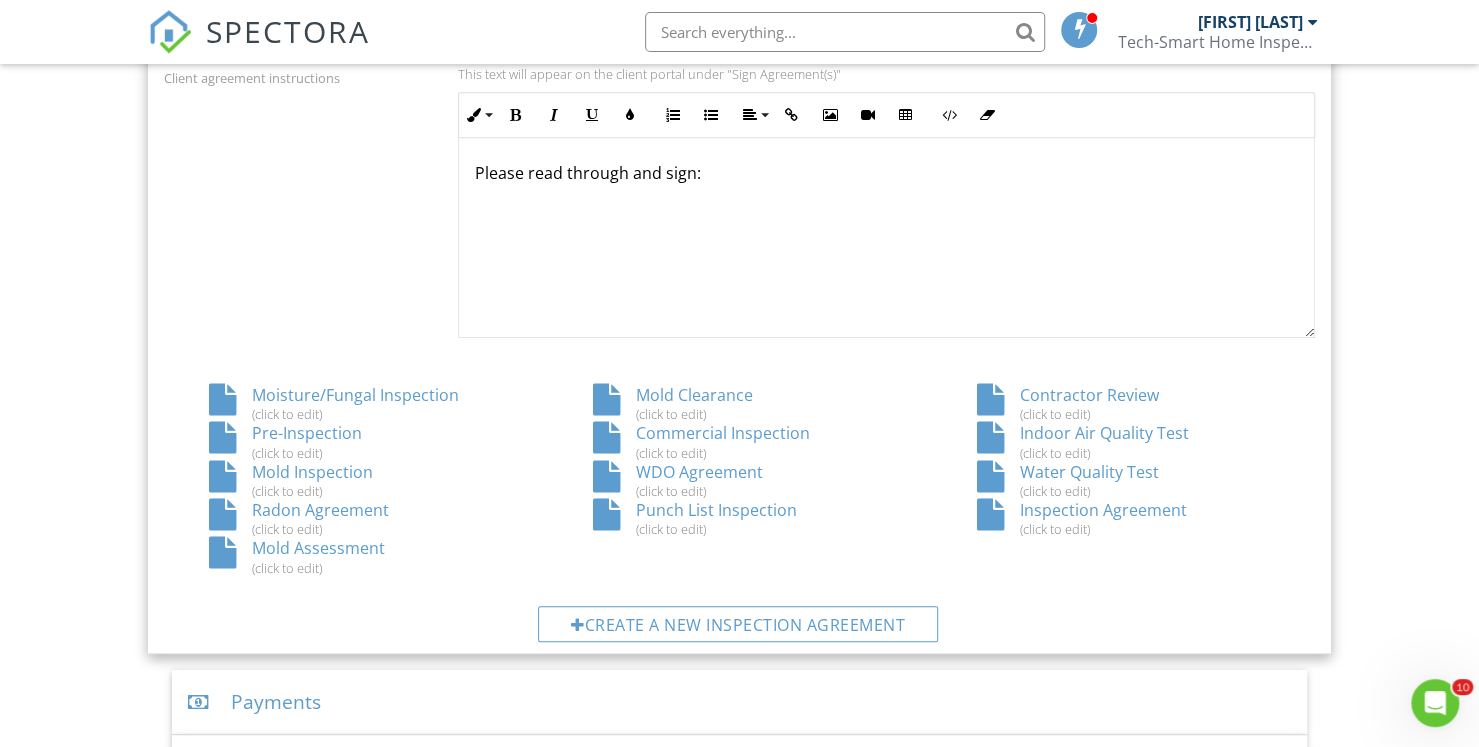 click on "Inspection Agreement
(click to edit)" at bounding box center (1123, 518) 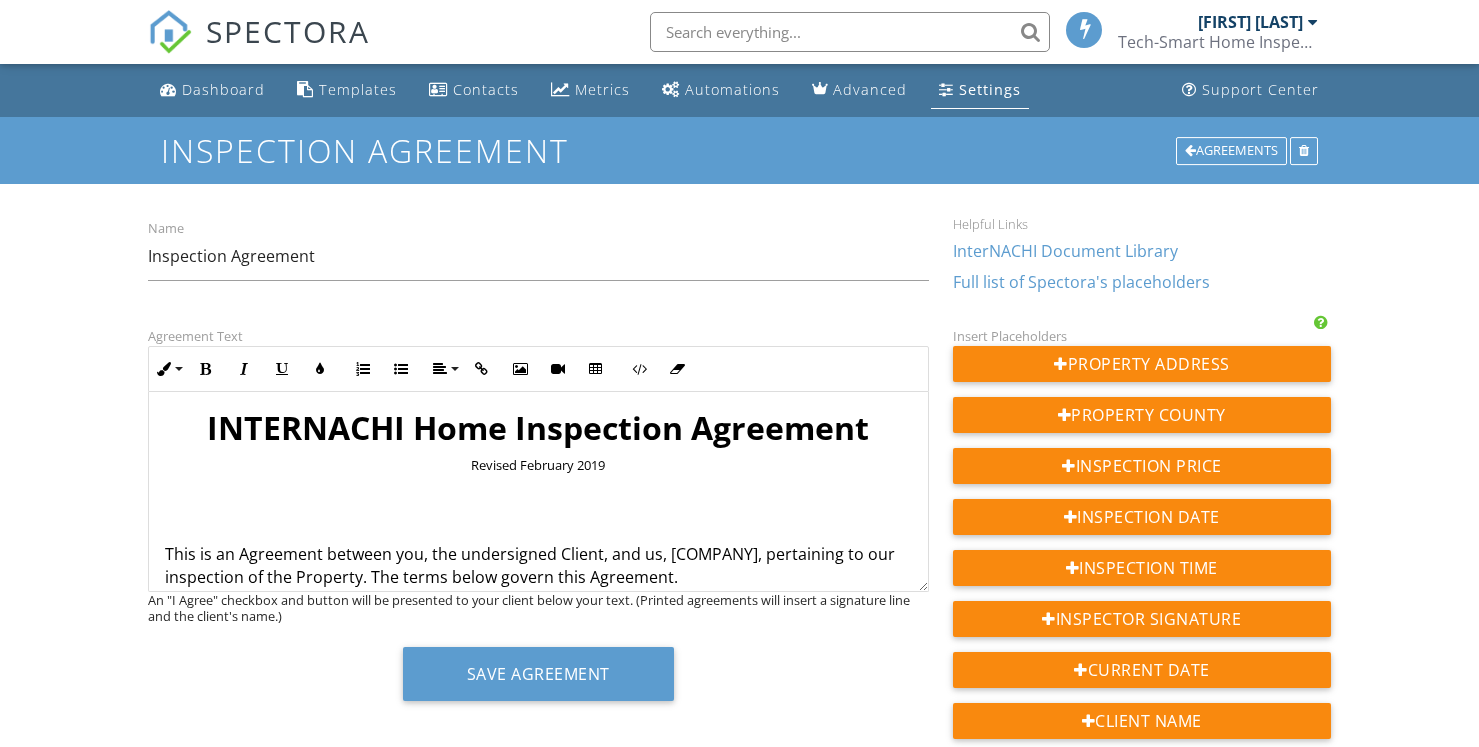 scroll, scrollTop: 0, scrollLeft: 0, axis: both 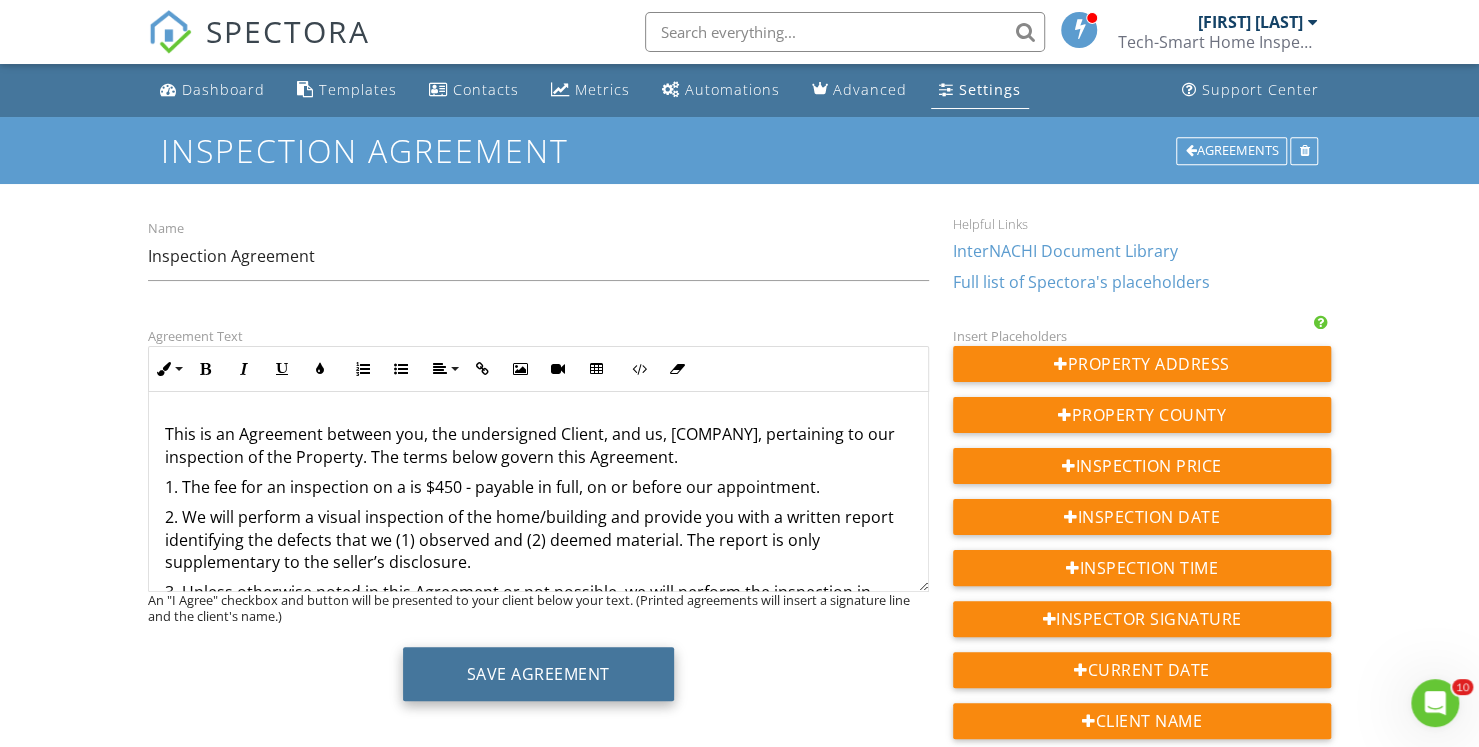click on "Save Agreement" at bounding box center (538, 674) 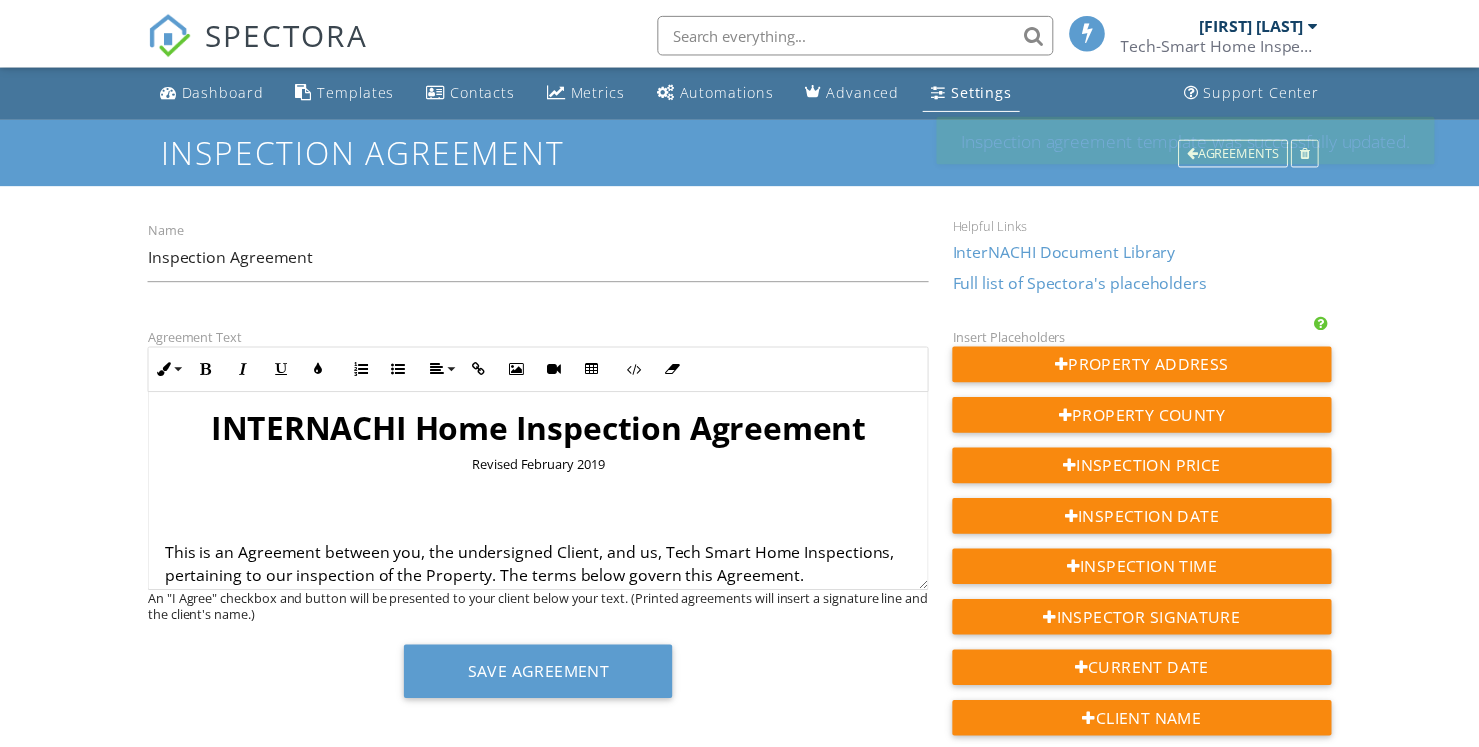 scroll, scrollTop: 0, scrollLeft: 0, axis: both 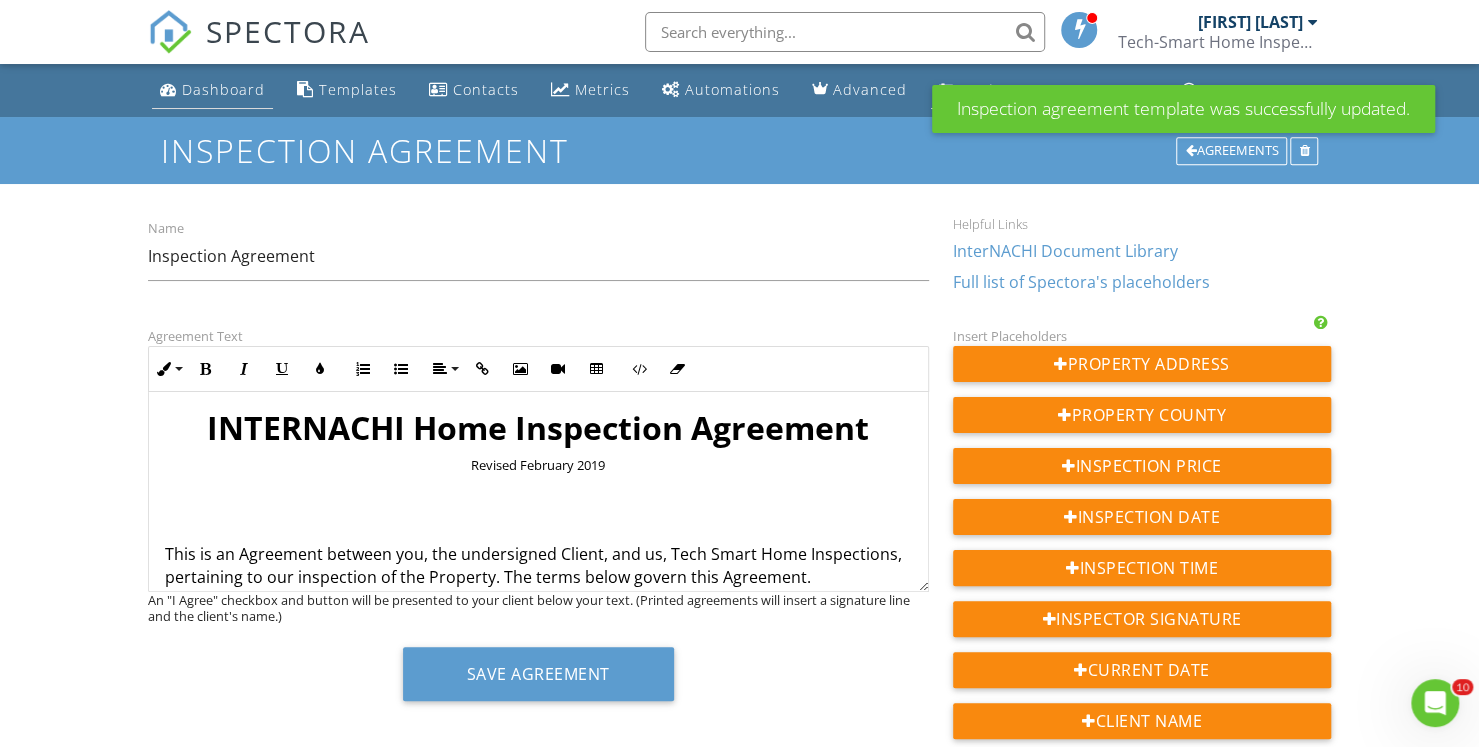 click on "Dashboard" at bounding box center [223, 89] 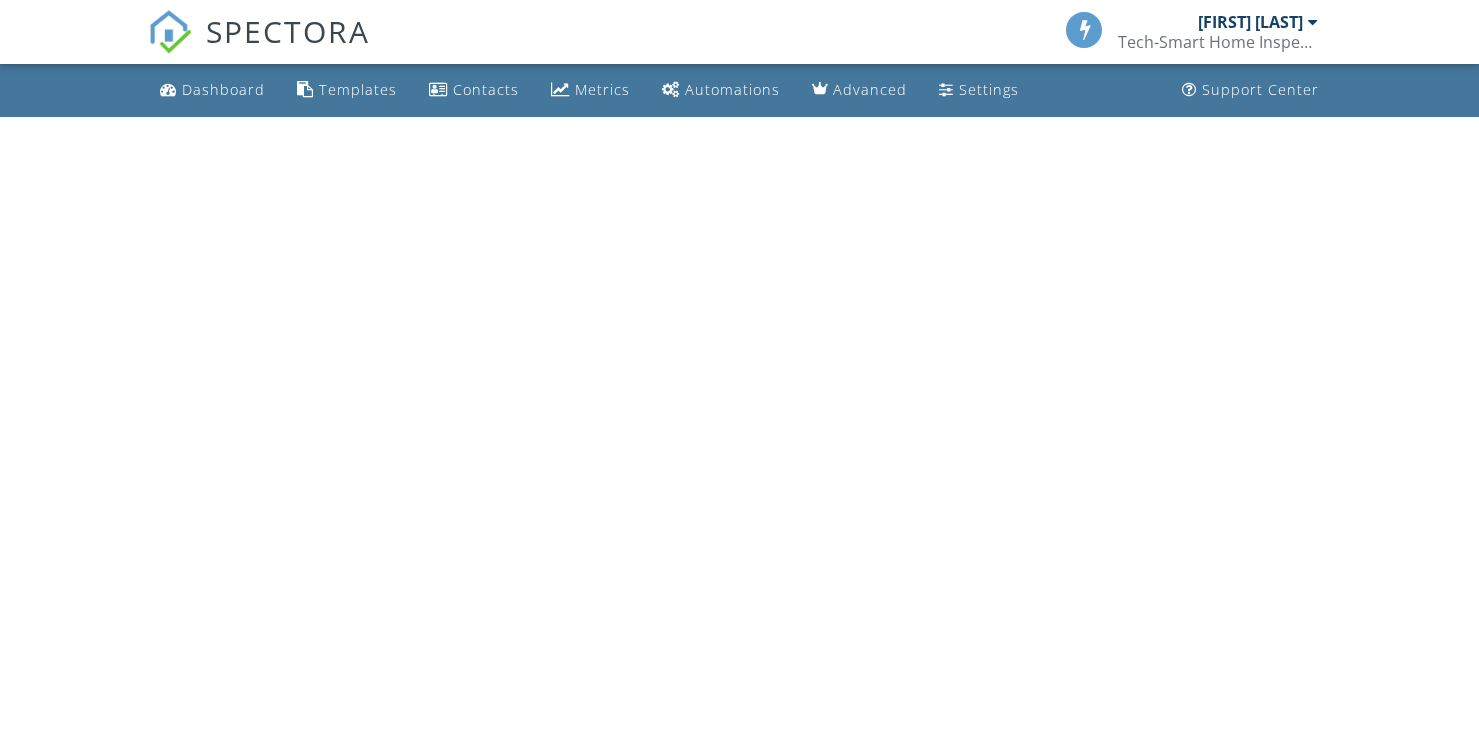 scroll, scrollTop: 0, scrollLeft: 0, axis: both 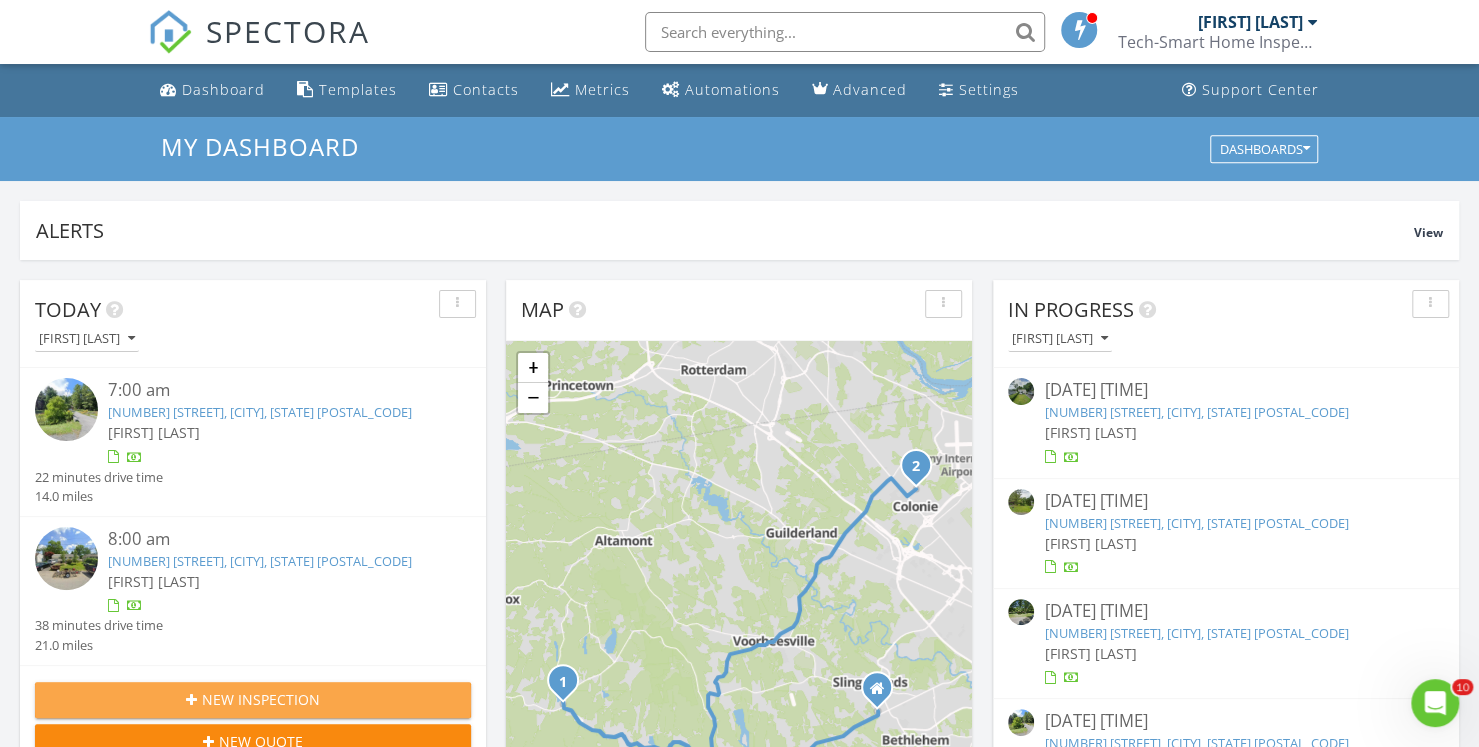 click on "New Inspection" at bounding box center [261, 699] 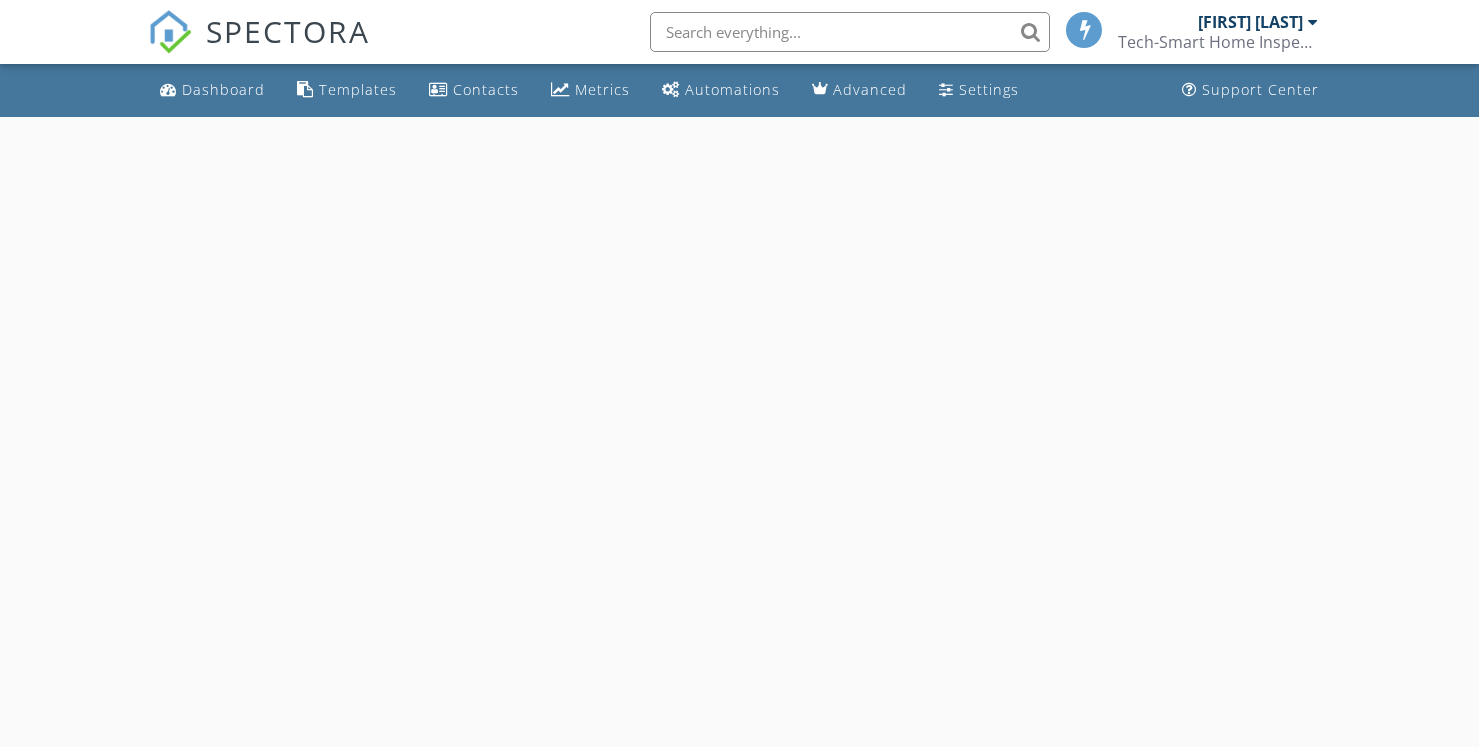 scroll, scrollTop: 0, scrollLeft: 0, axis: both 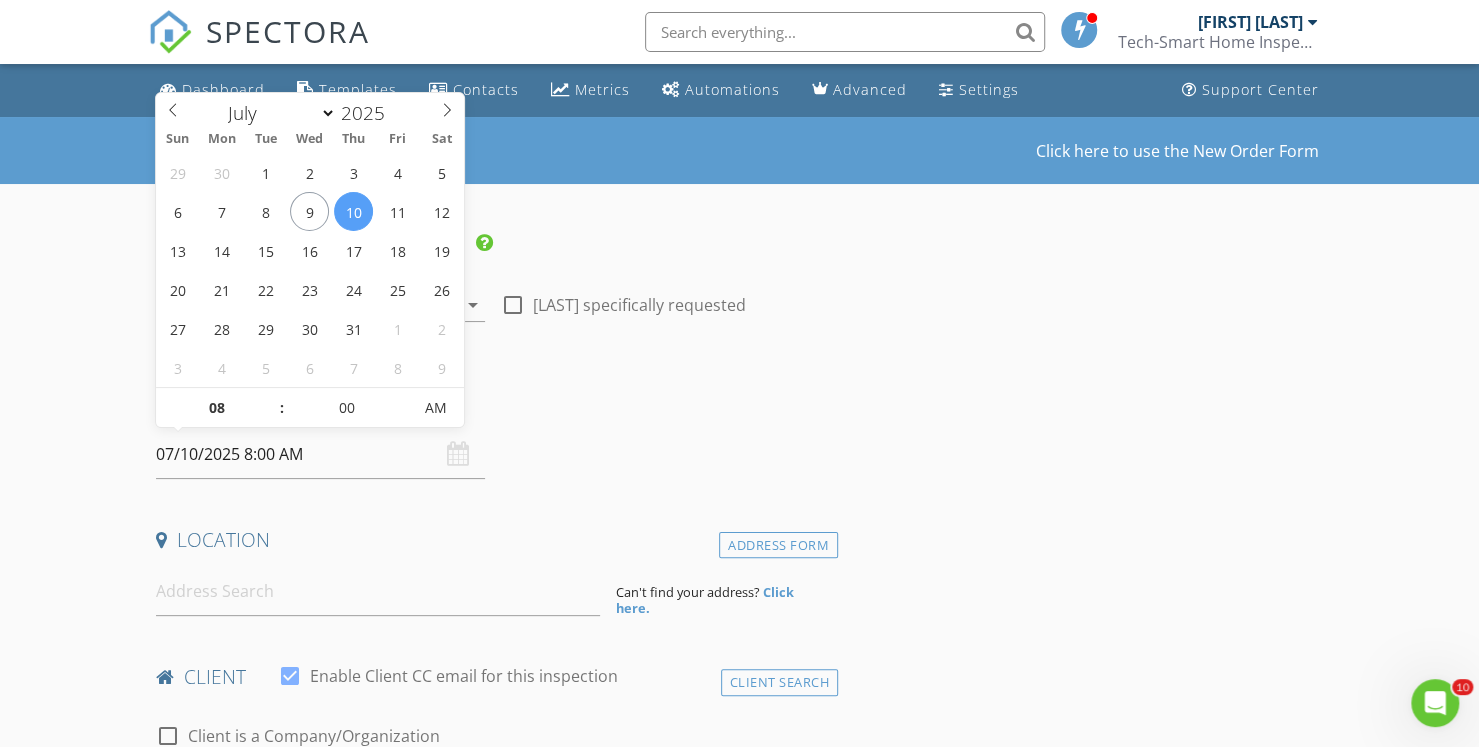 click on "07/10/2025 8:00 AM" at bounding box center (320, 454) 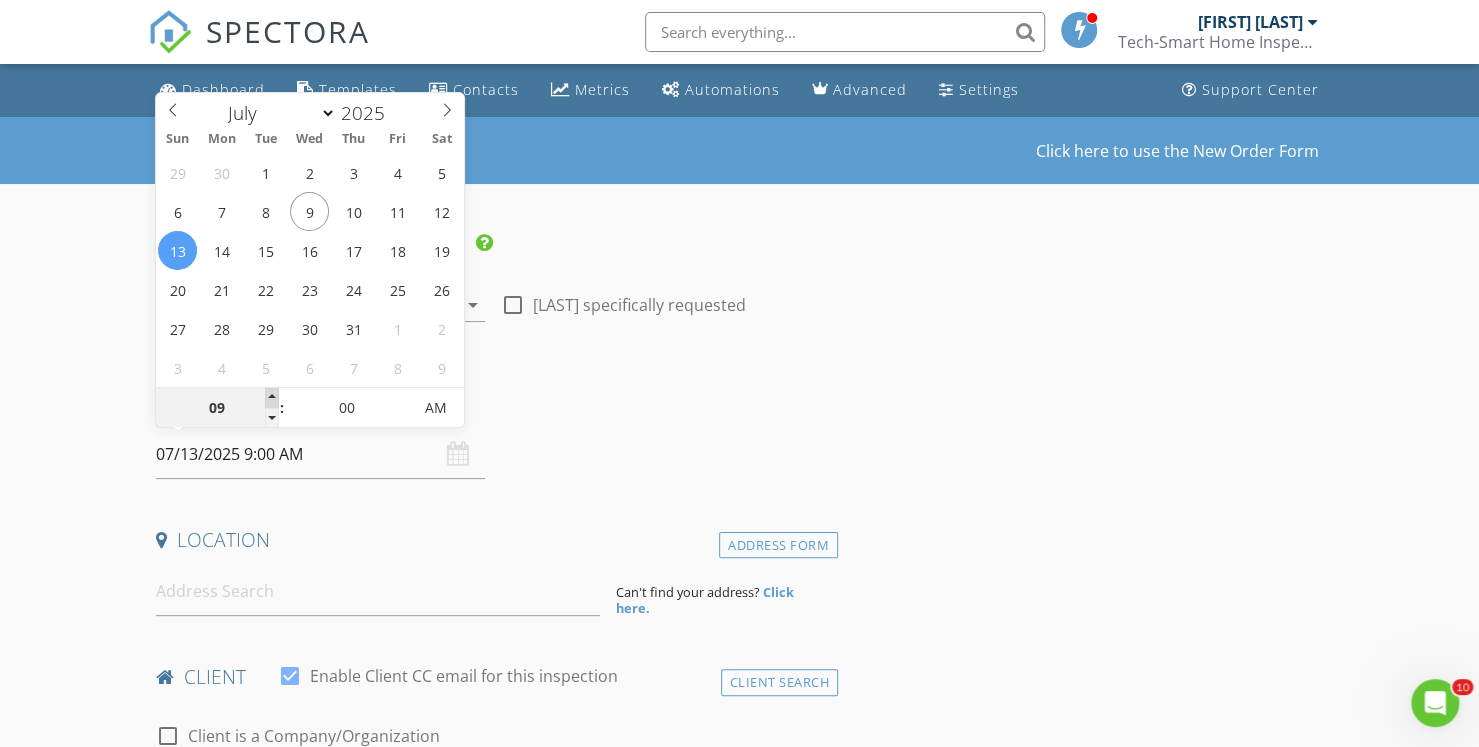 click at bounding box center [272, 398] 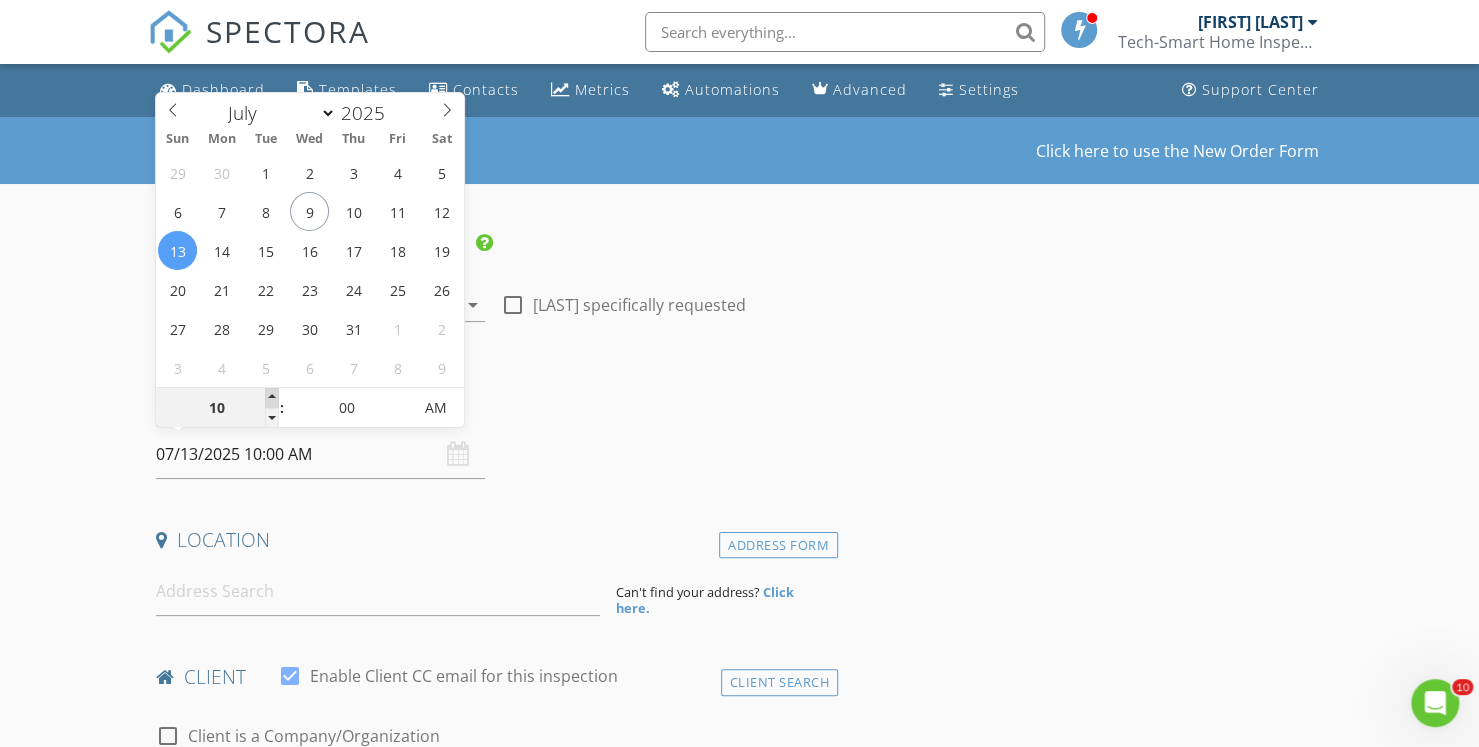 click at bounding box center (272, 398) 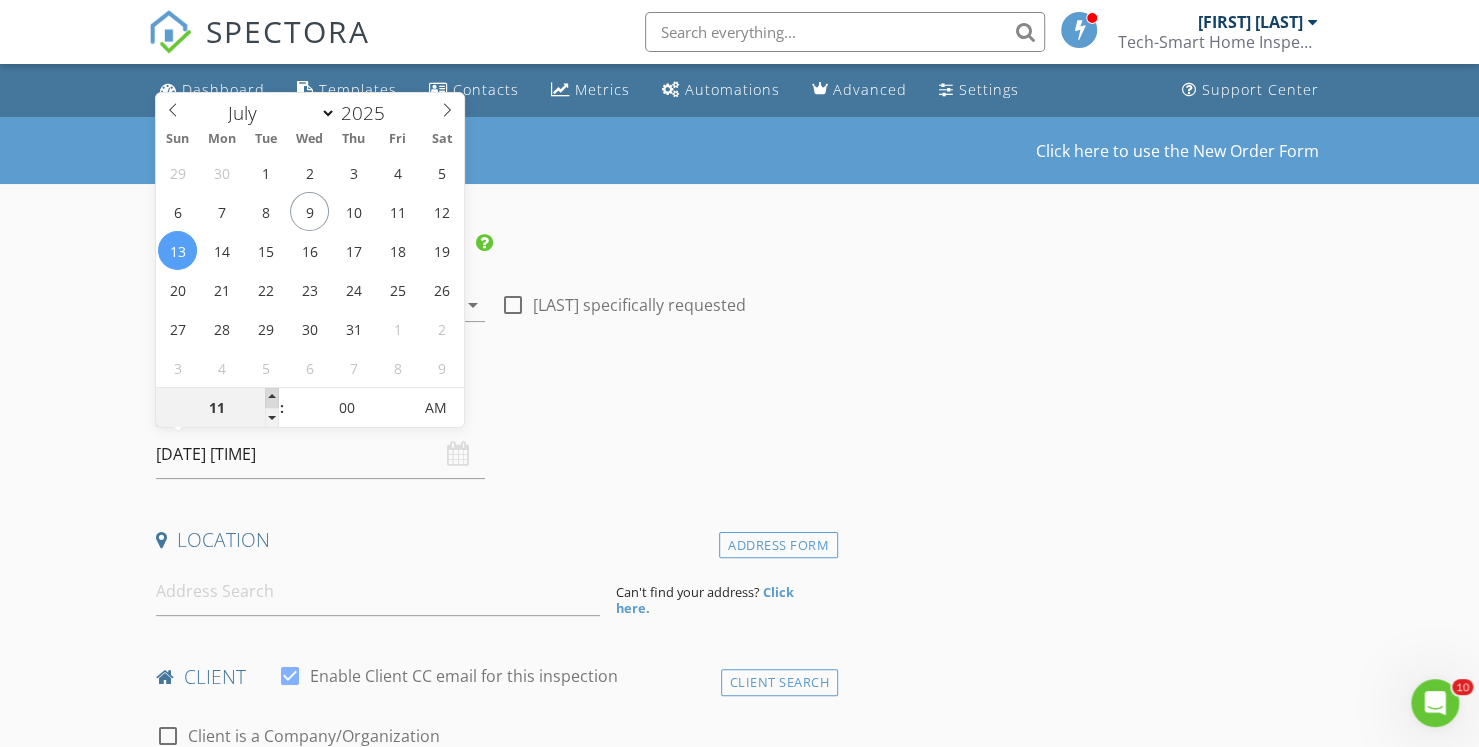 click at bounding box center (272, 398) 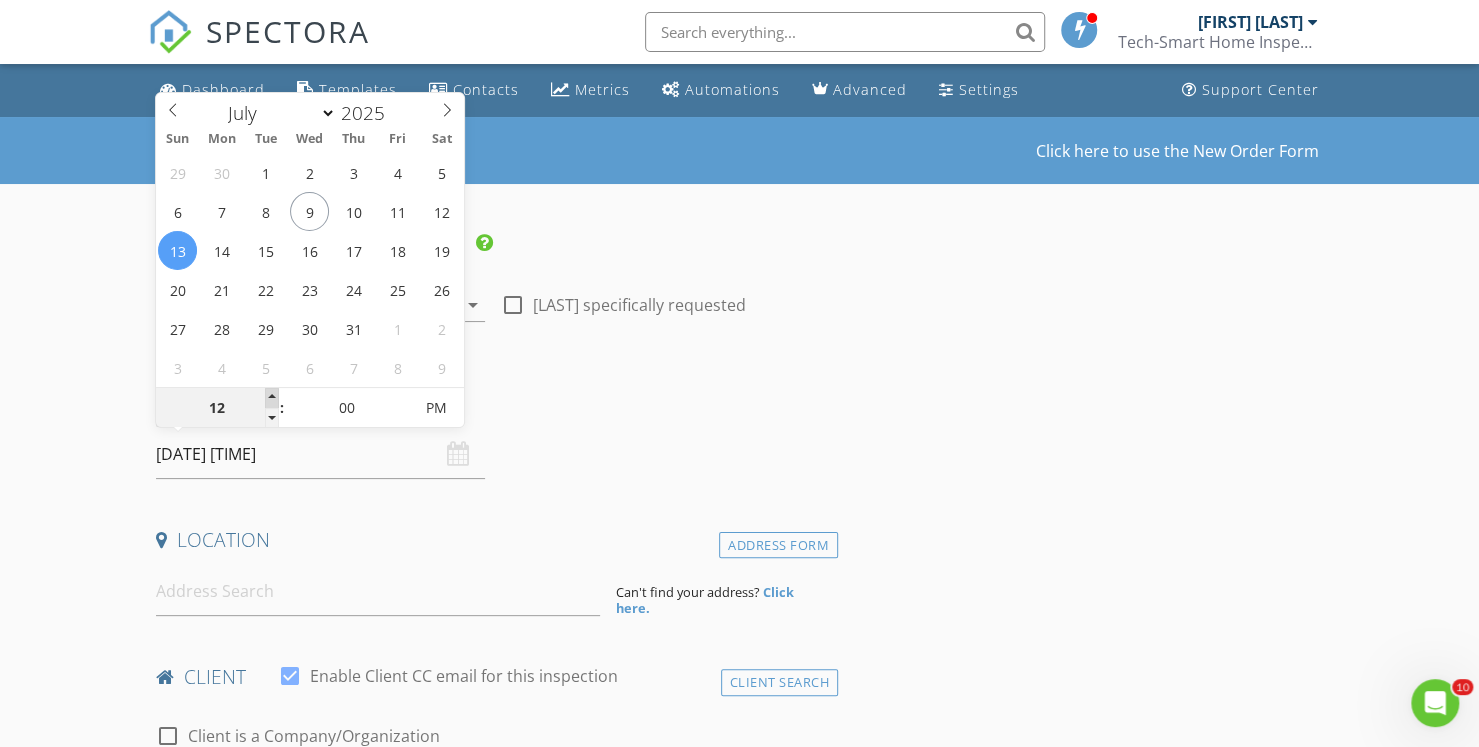 click at bounding box center (272, 398) 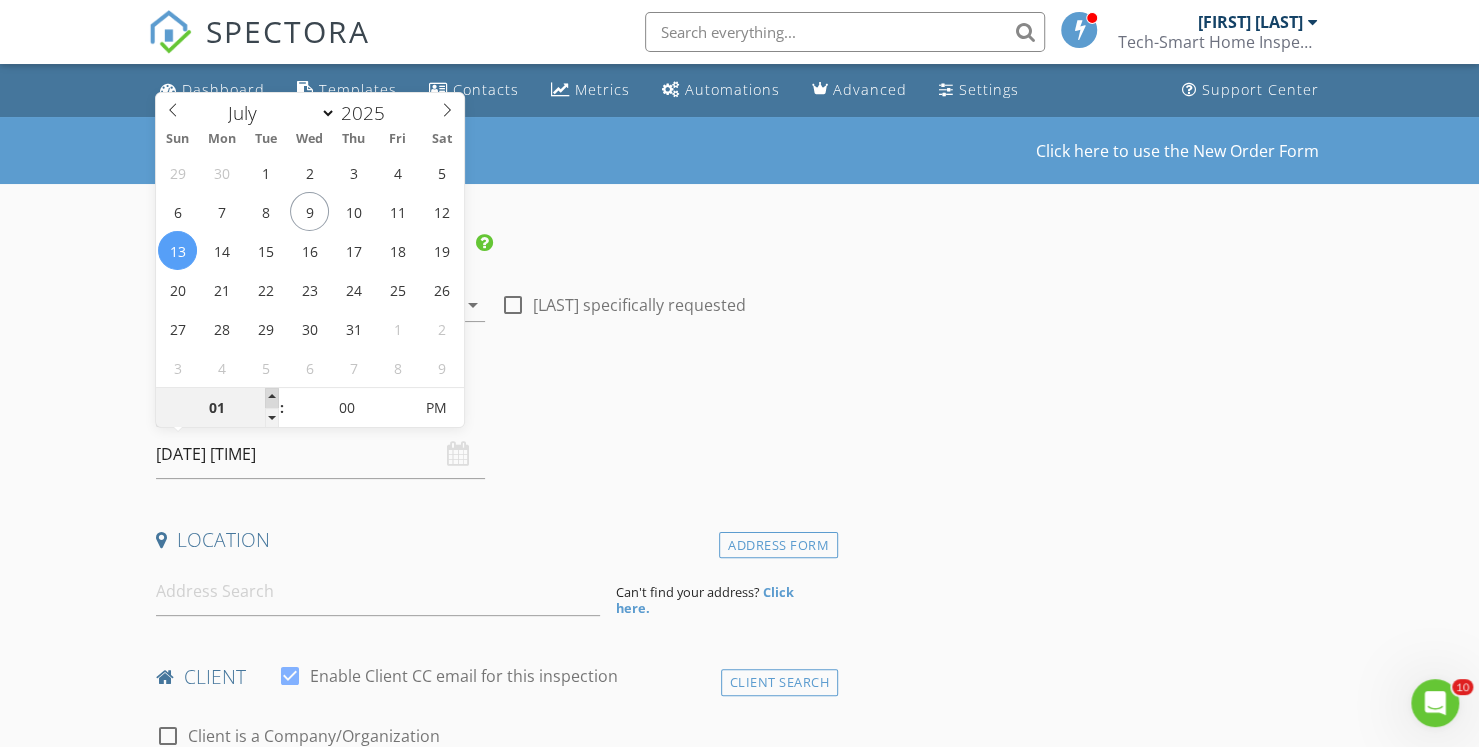 click at bounding box center (272, 398) 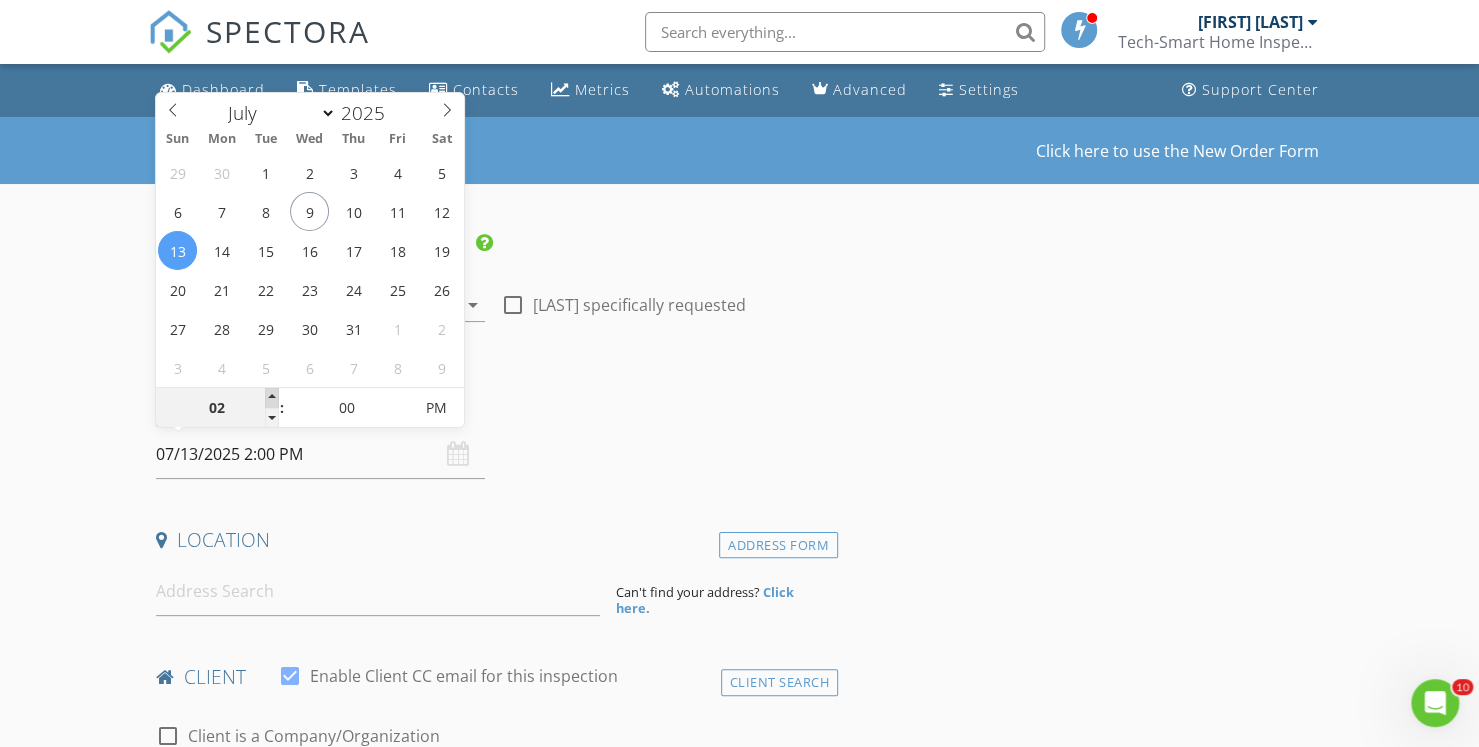 click at bounding box center (272, 398) 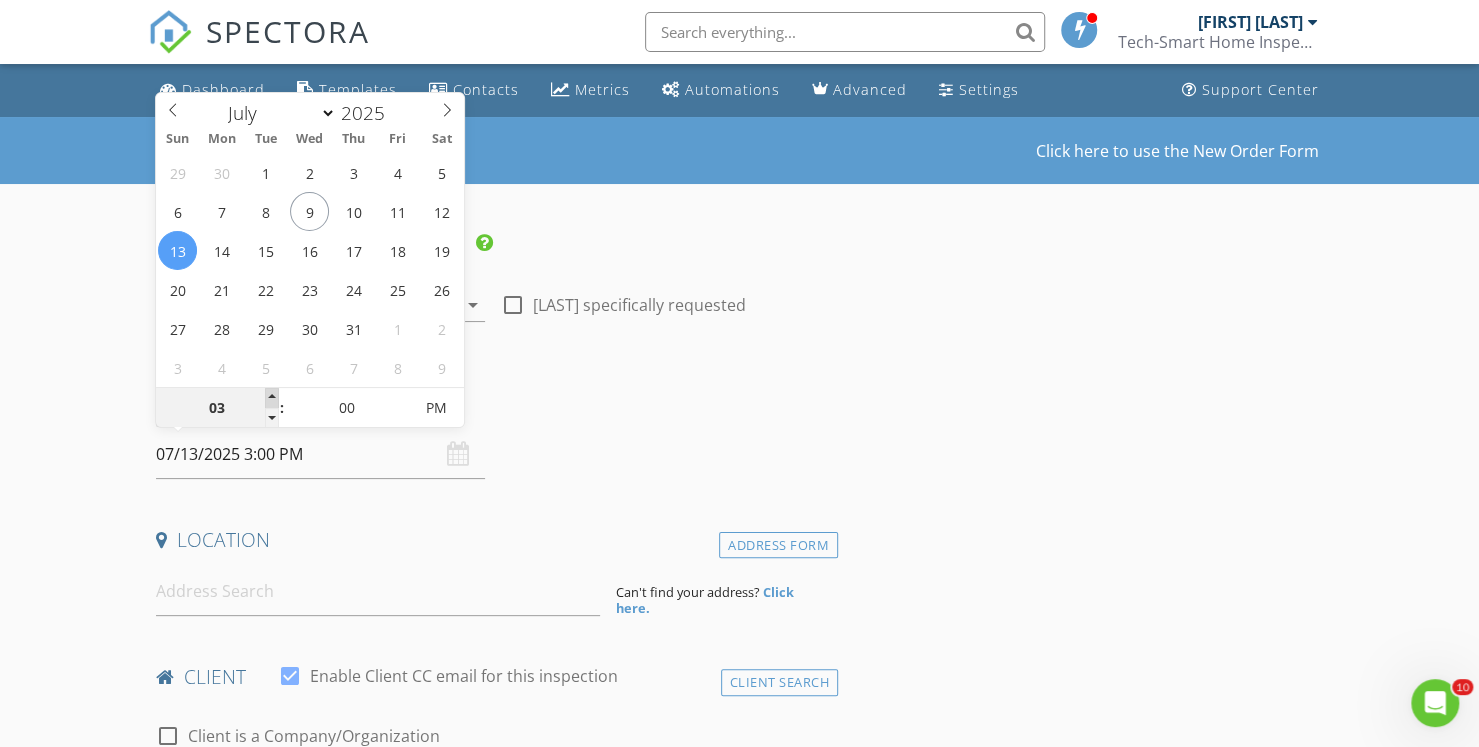 click at bounding box center (272, 398) 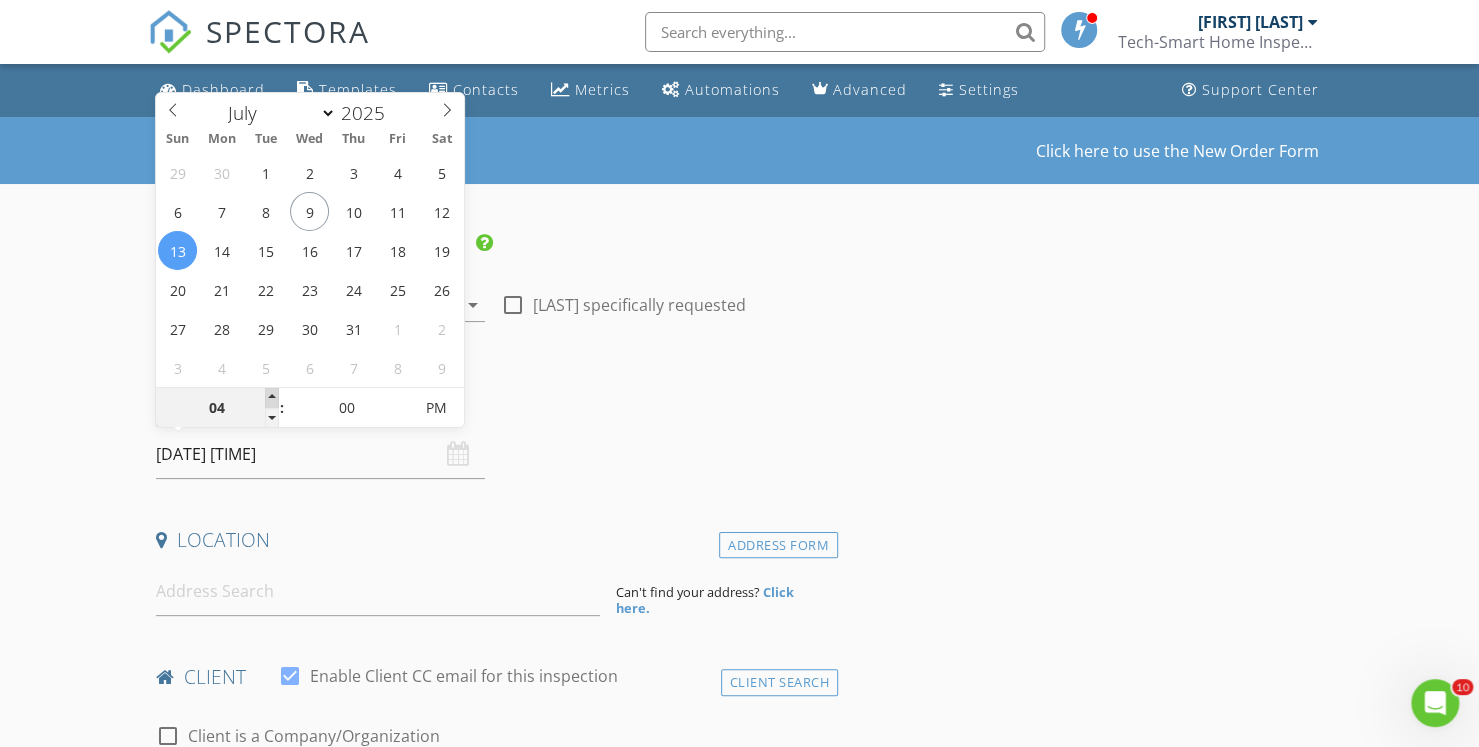 click at bounding box center [272, 398] 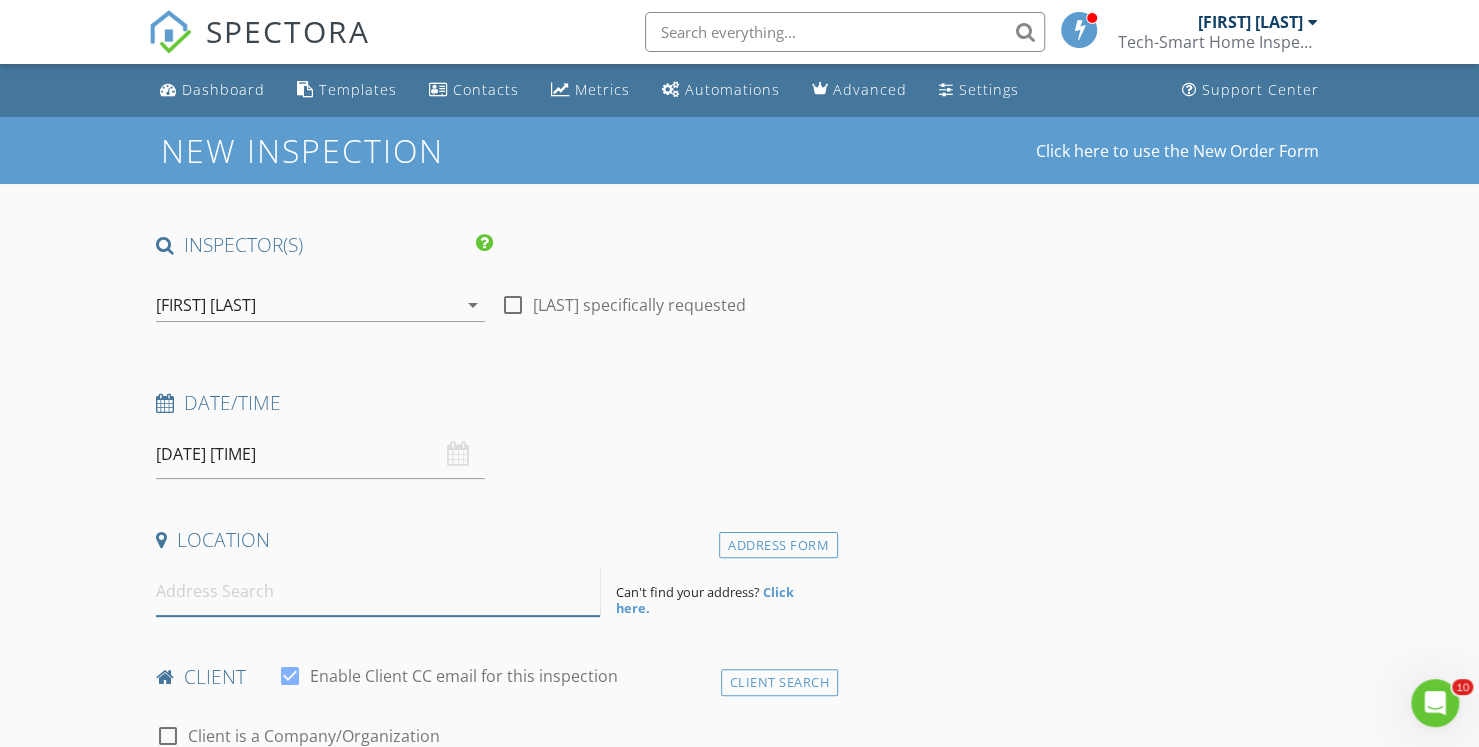 click at bounding box center [378, 591] 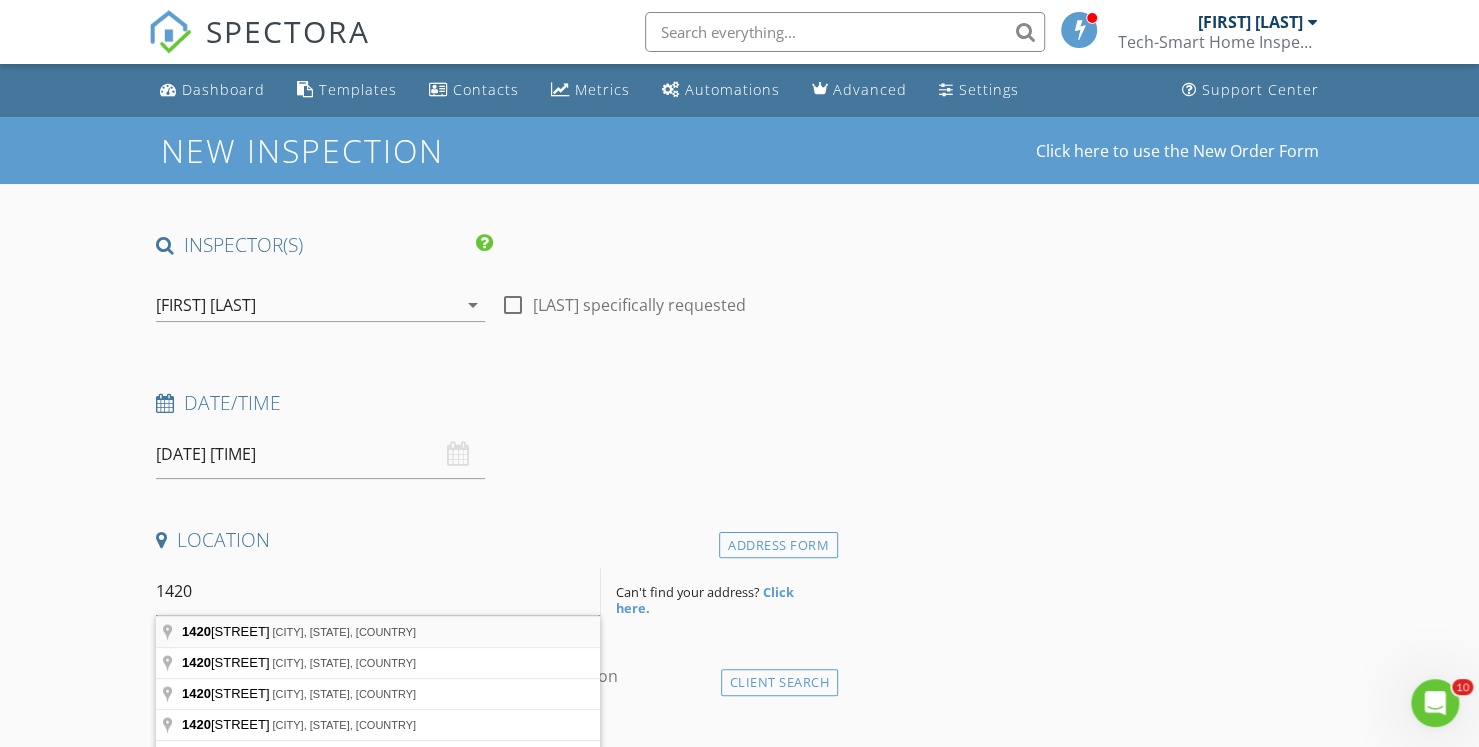 type on "1420" 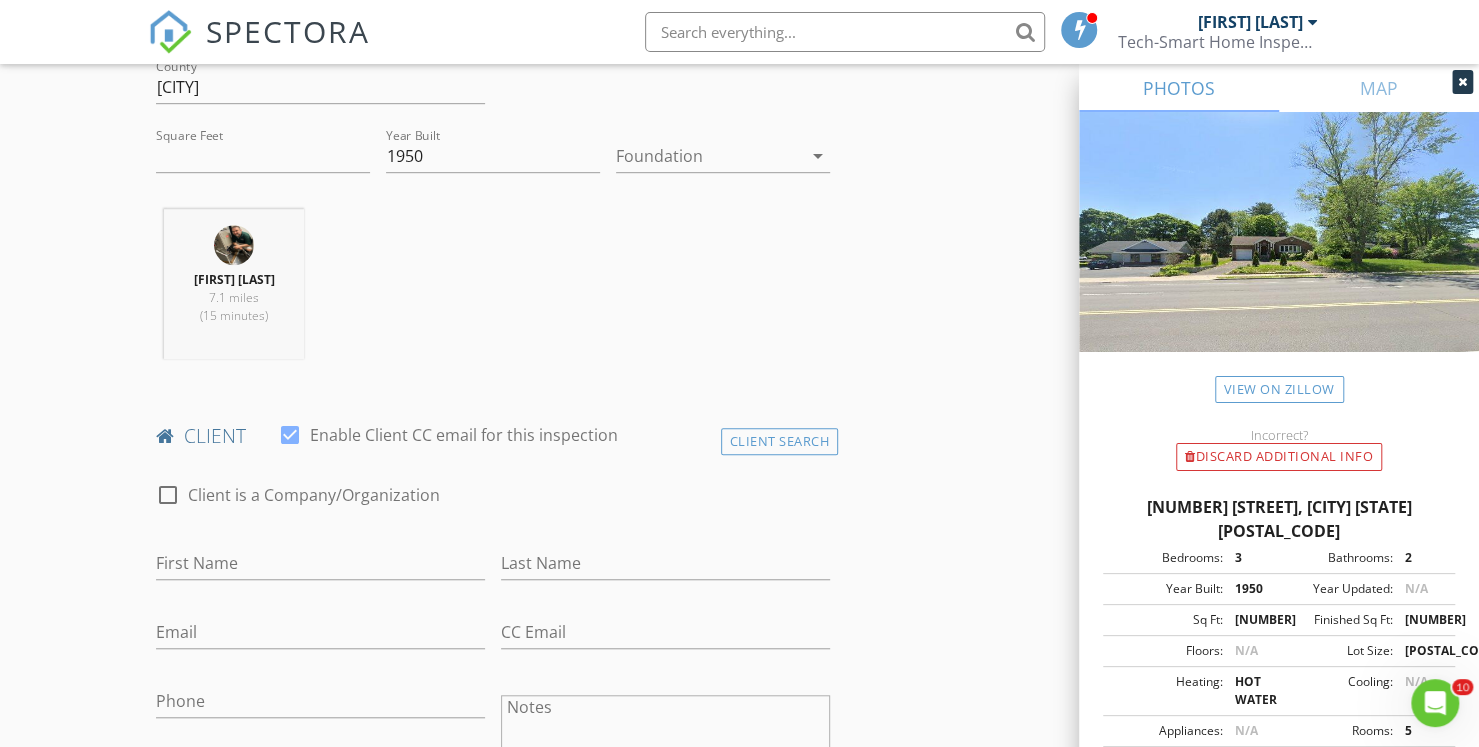 scroll, scrollTop: 655, scrollLeft: 0, axis: vertical 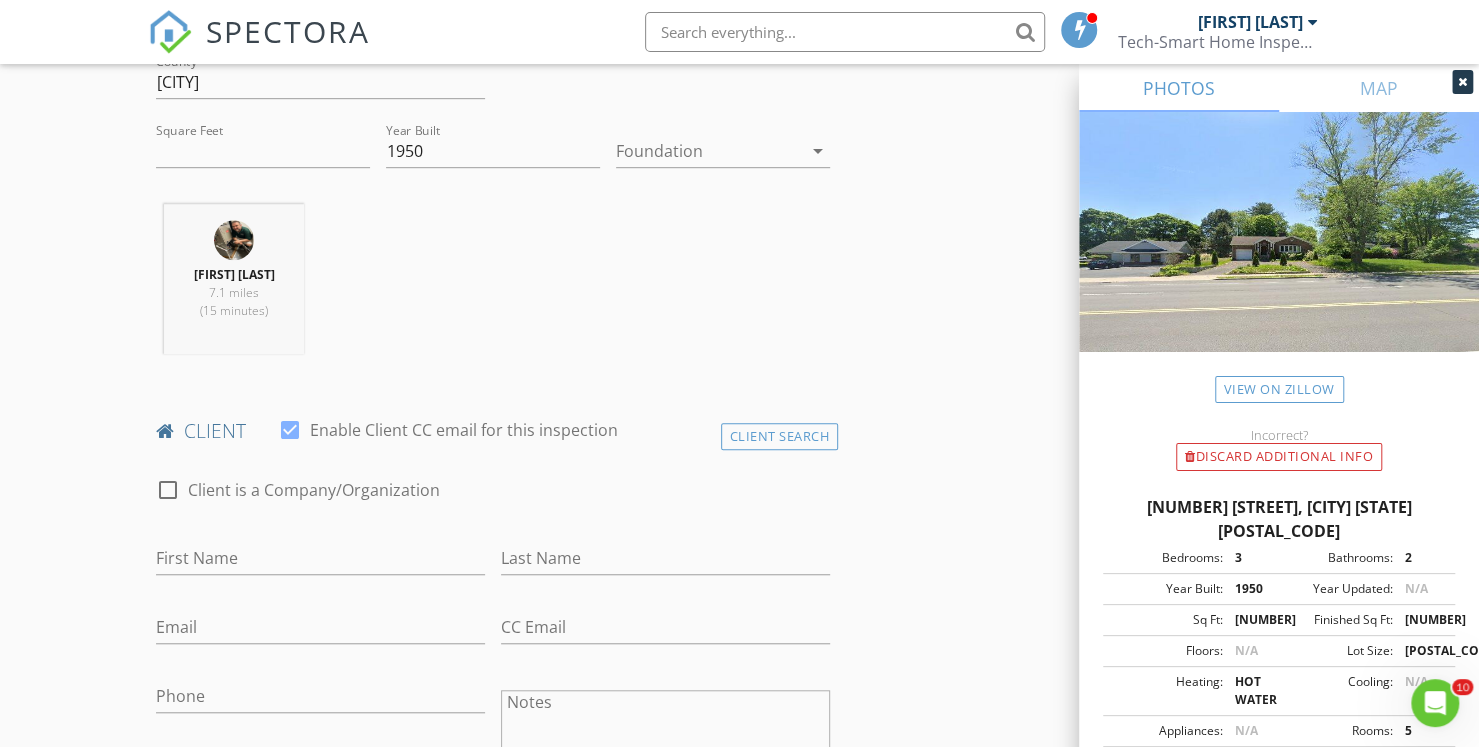 click on "First Name" at bounding box center (320, 562) 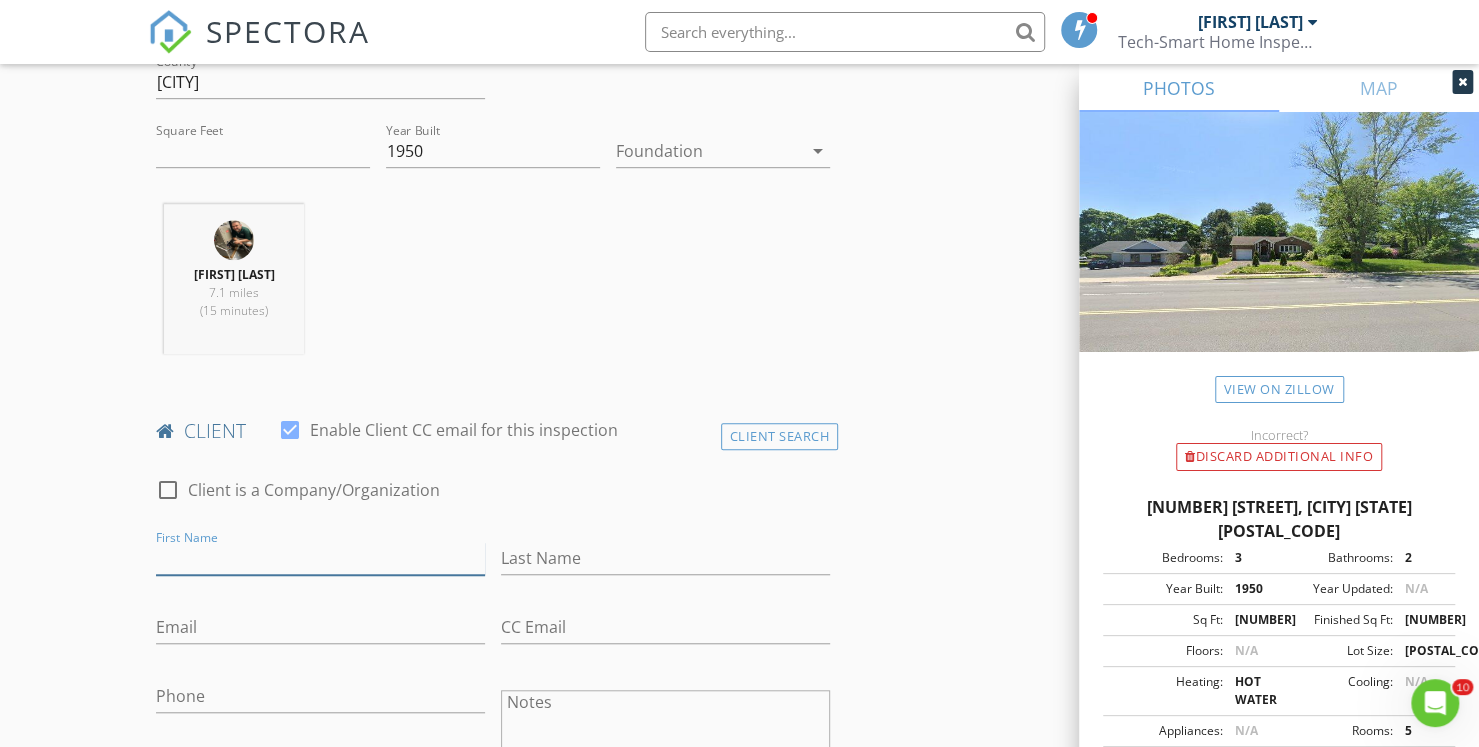 click on "First Name" at bounding box center [320, 558] 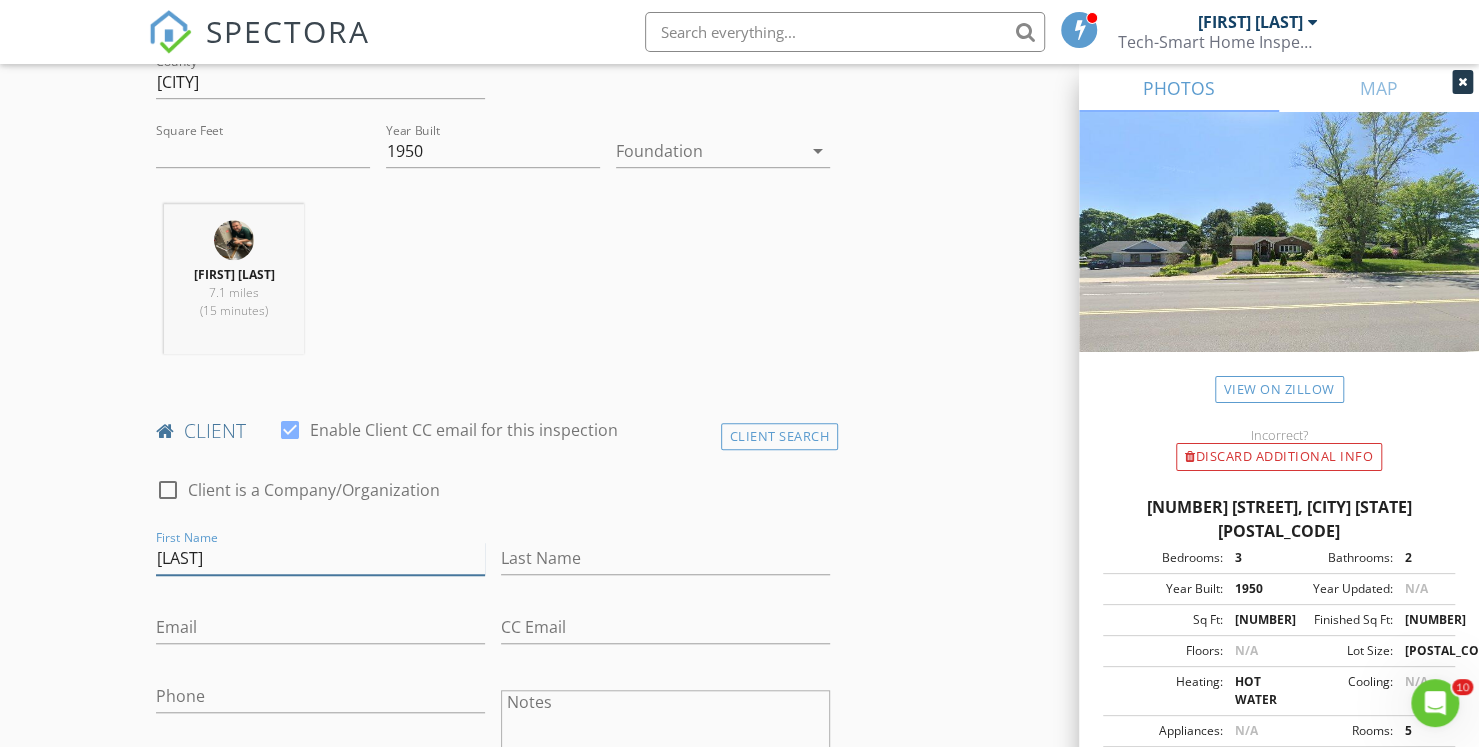 type on "Abdul" 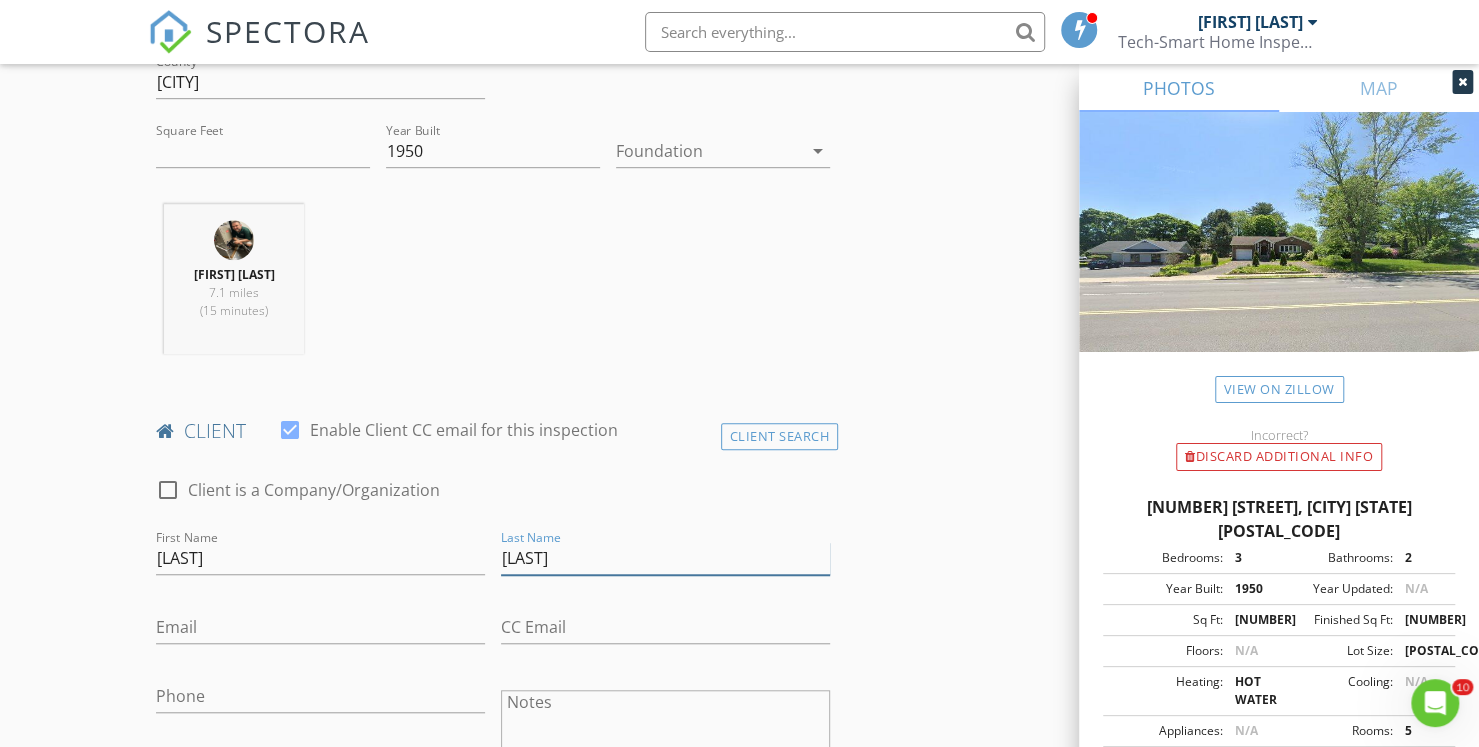 type on "Hannan" 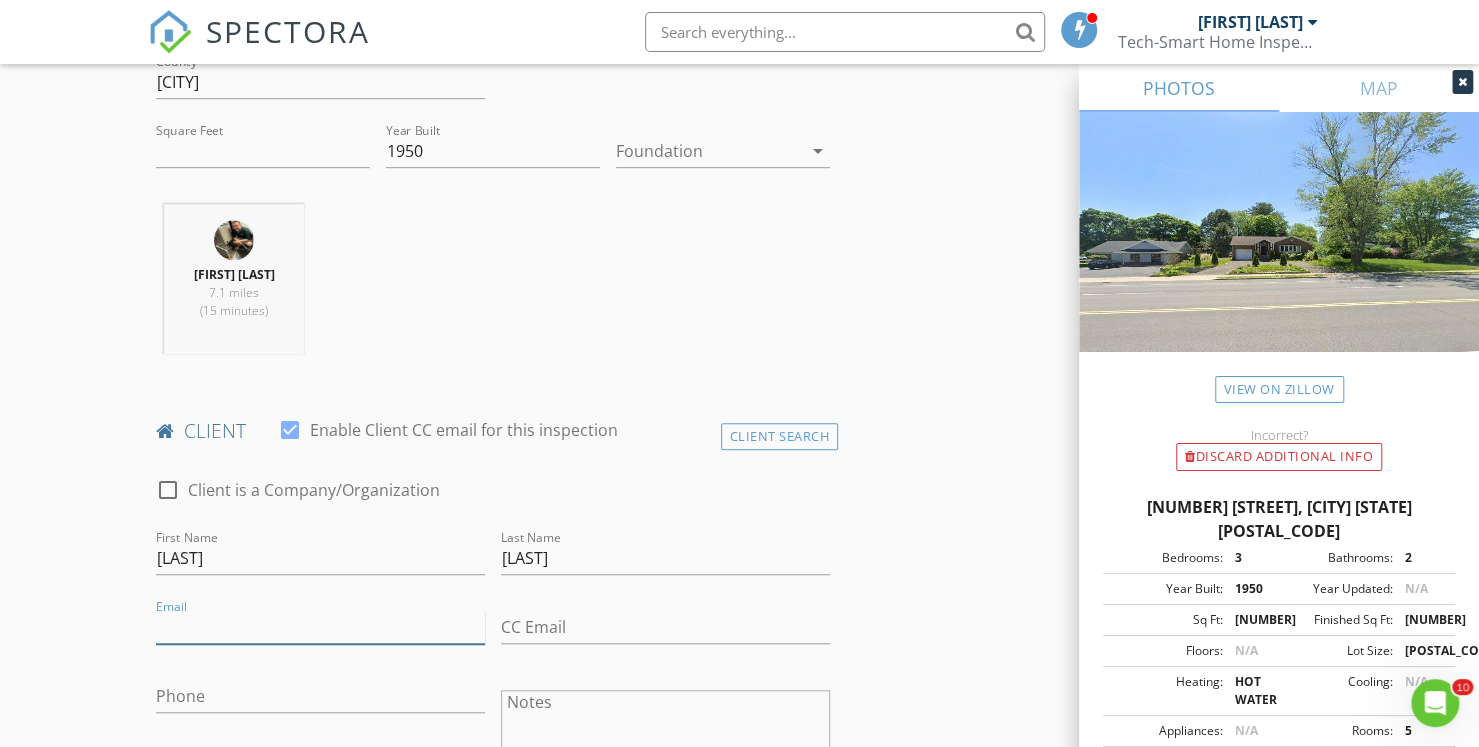 click on "Email" at bounding box center (320, 627) 